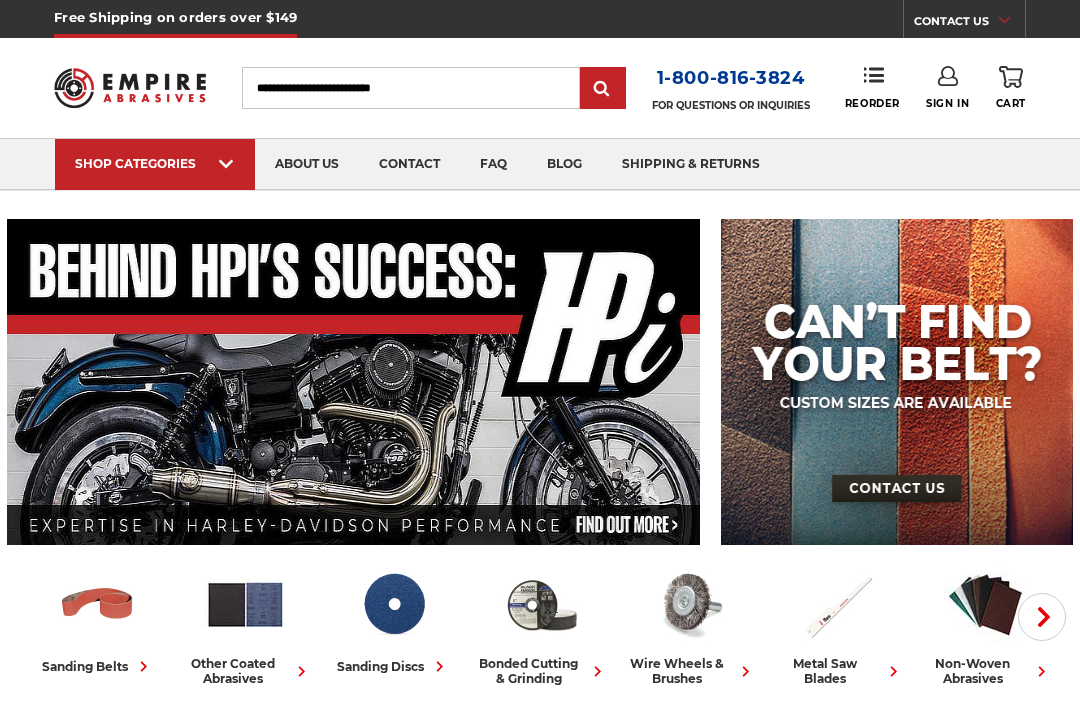 scroll, scrollTop: 0, scrollLeft: 0, axis: both 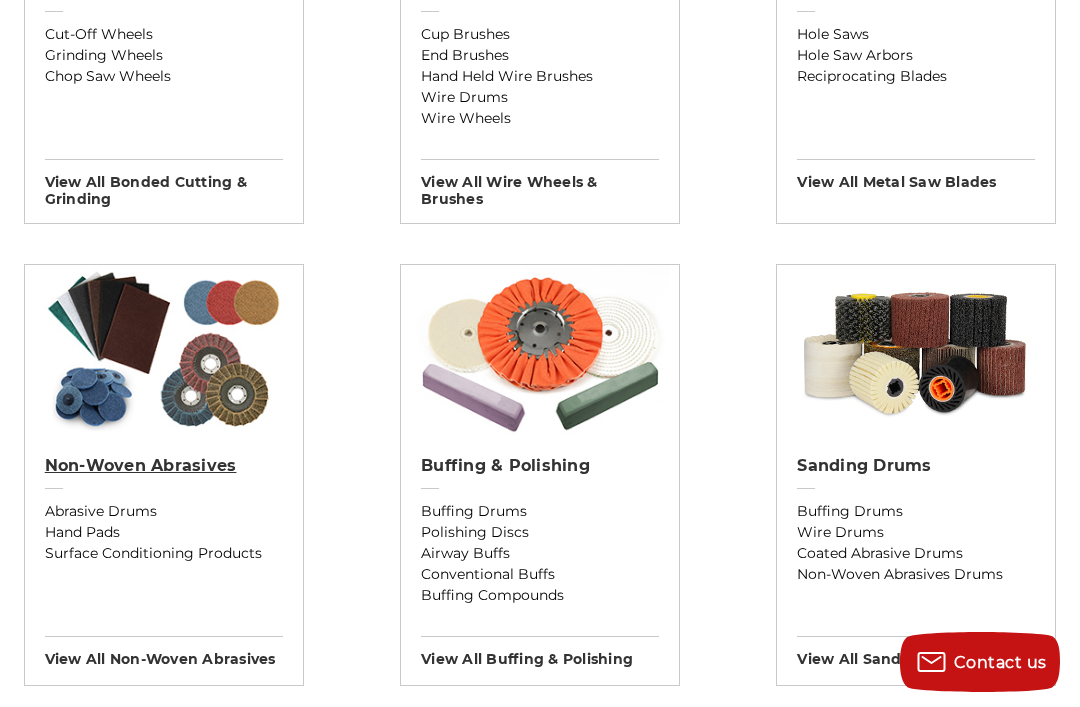 click on "Non-woven Abrasives" at bounding box center [164, 466] 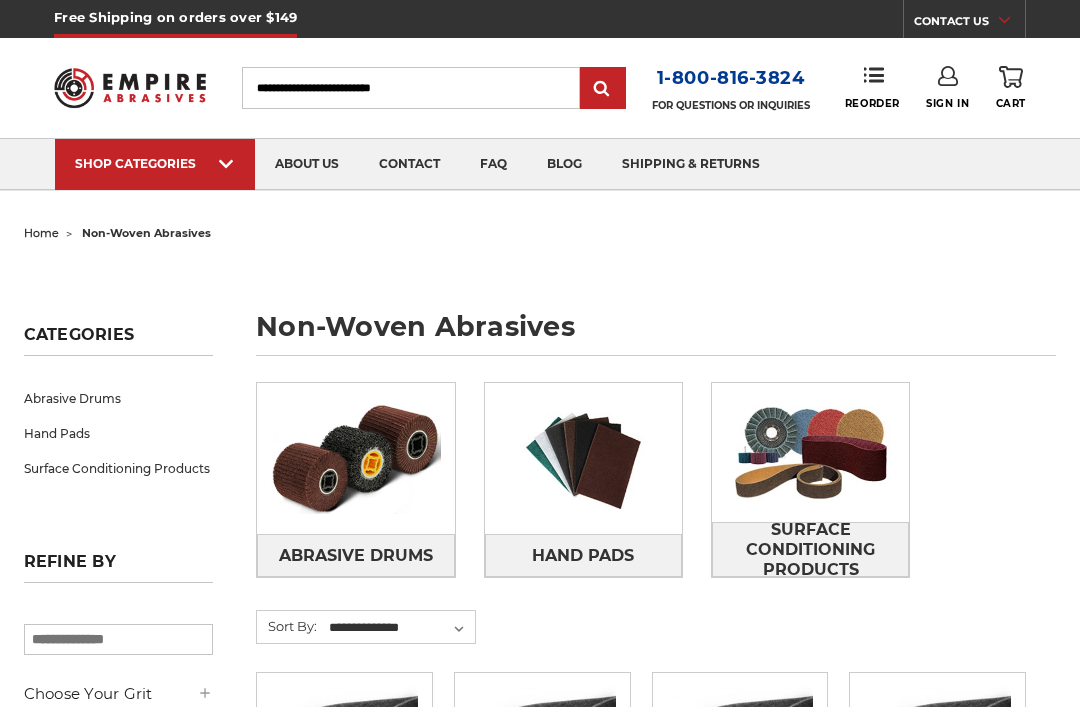 scroll, scrollTop: 0, scrollLeft: 0, axis: both 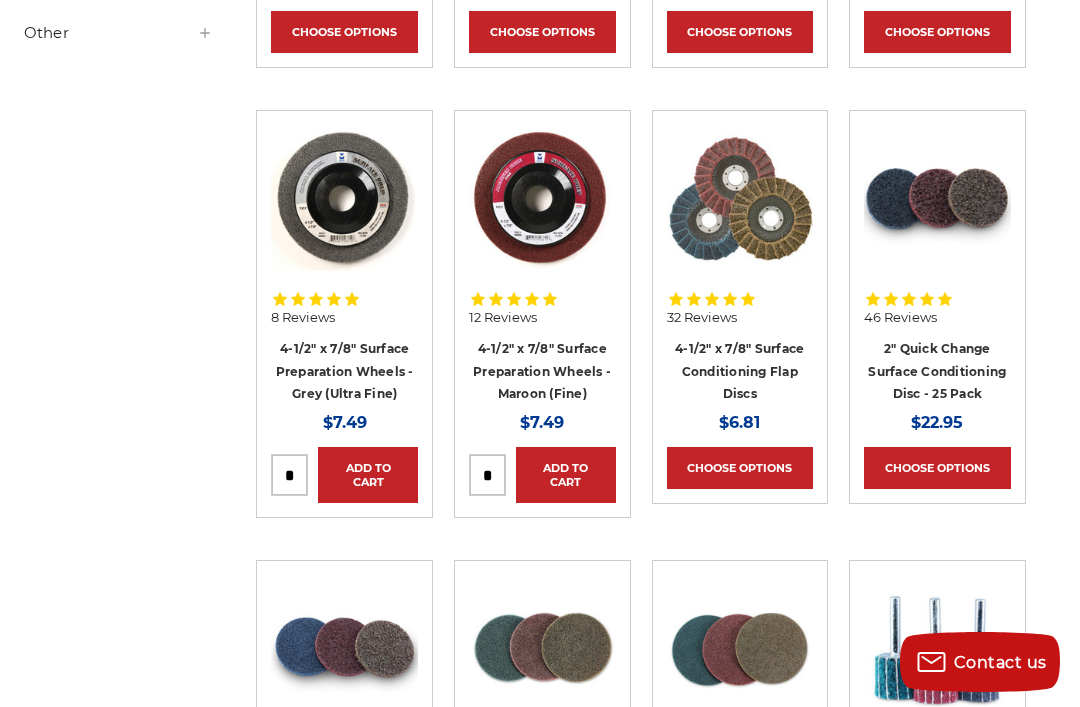 click on "4-1/2" x 7/8" Surface Conditioning Flap Discs" at bounding box center (739, 371) 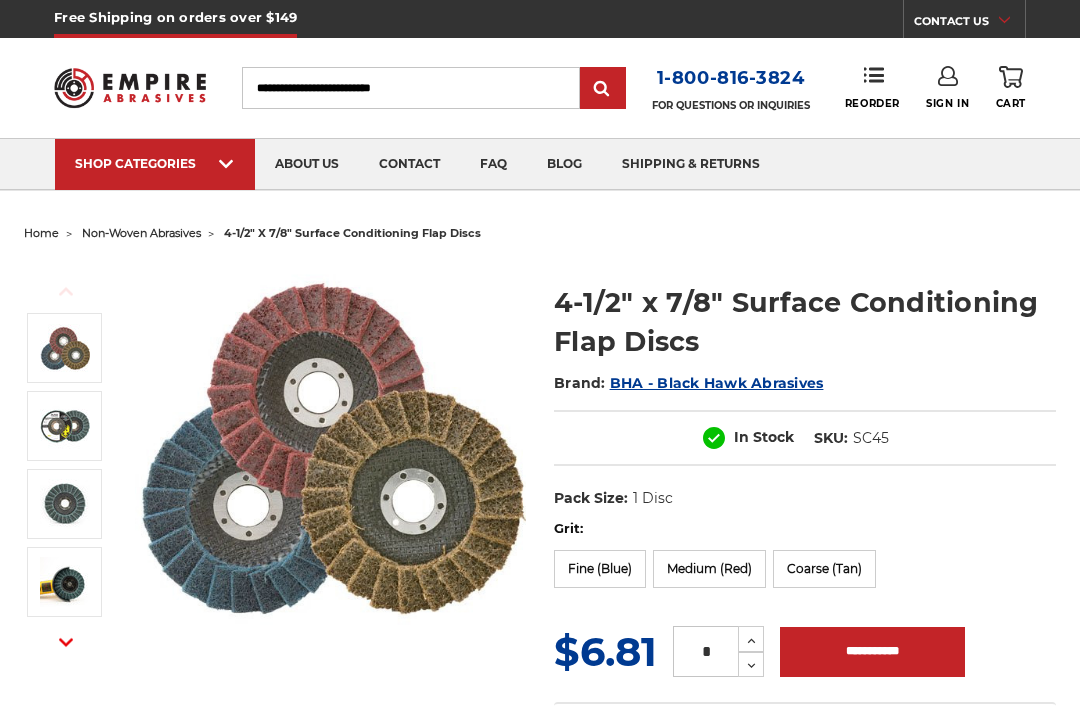 scroll, scrollTop: 0, scrollLeft: 0, axis: both 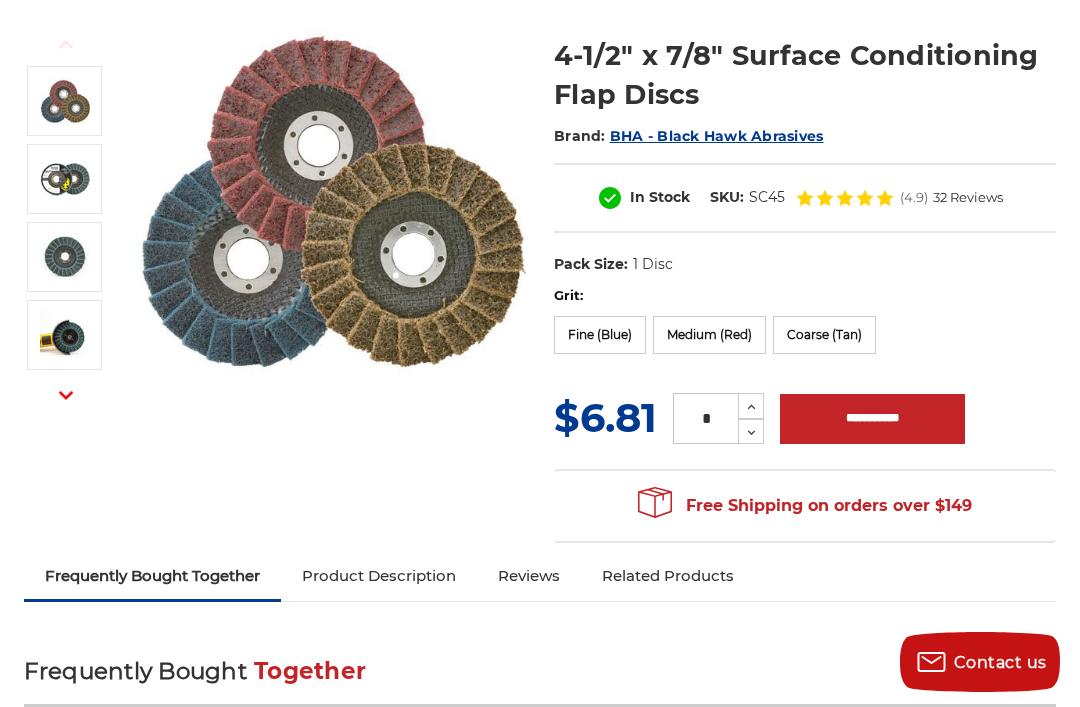 click on "Coarse (Tan)" at bounding box center [824, 335] 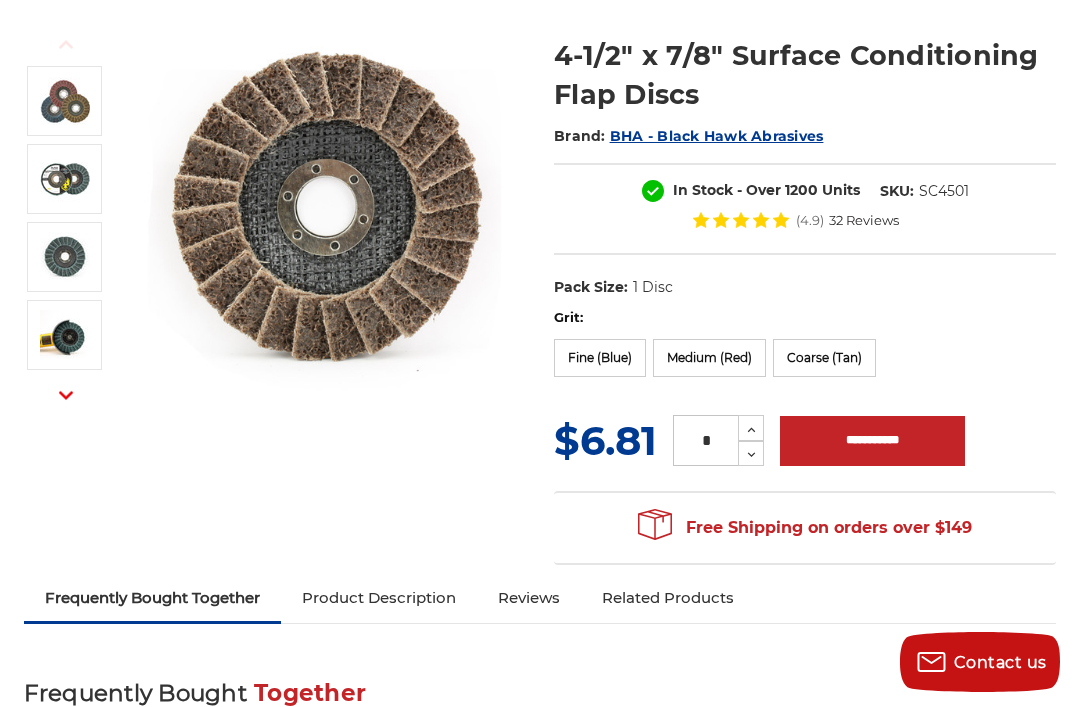click 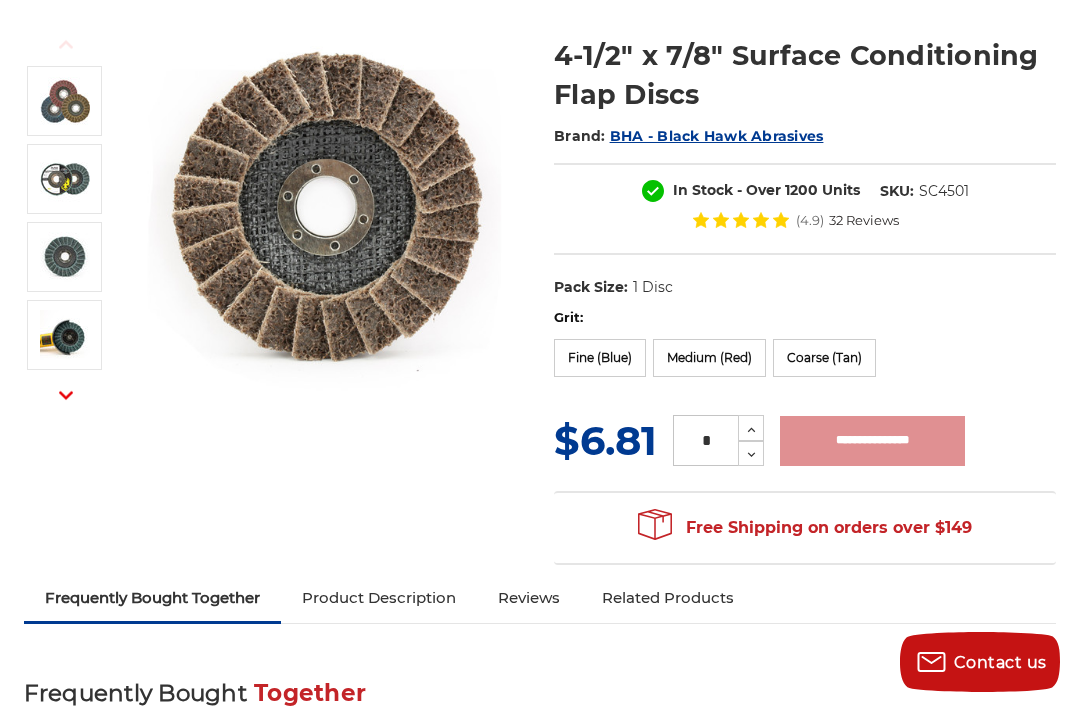 type on "**********" 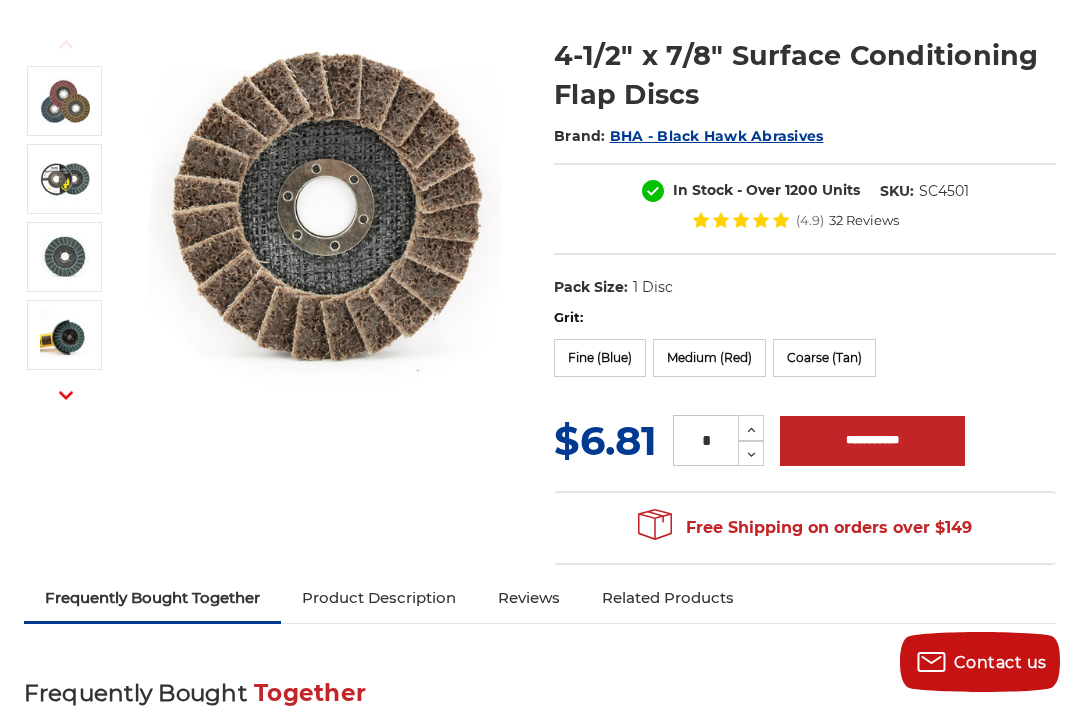 click on "$6.81" at bounding box center (605, 440) 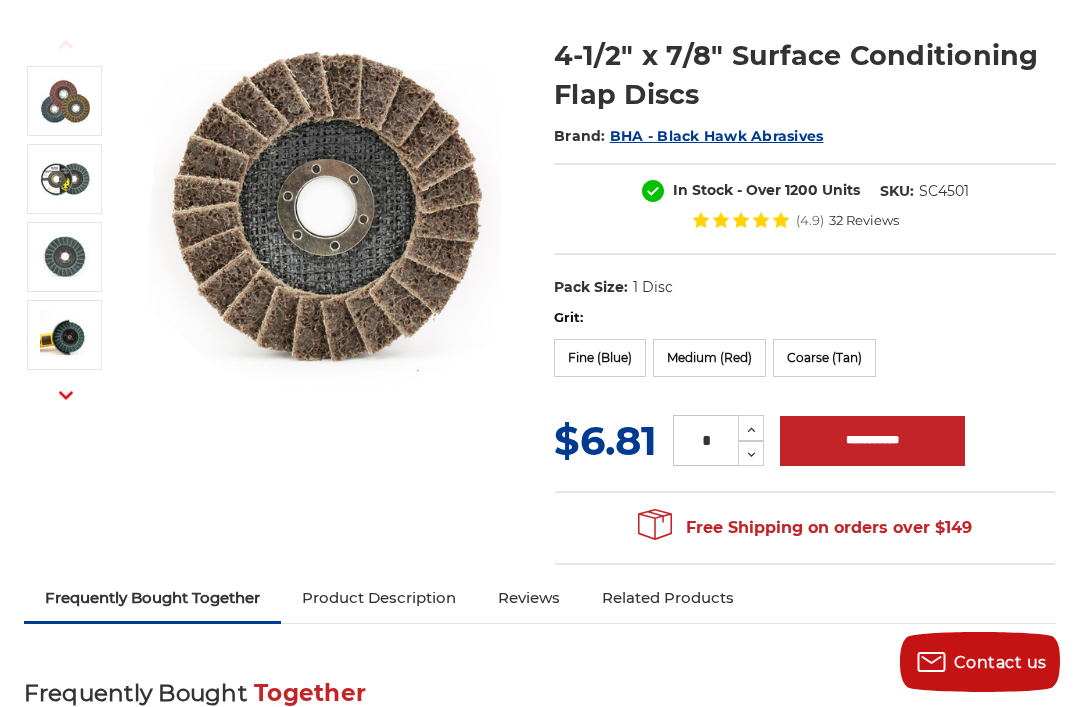 click on "Fine (Blue)" at bounding box center [600, 358] 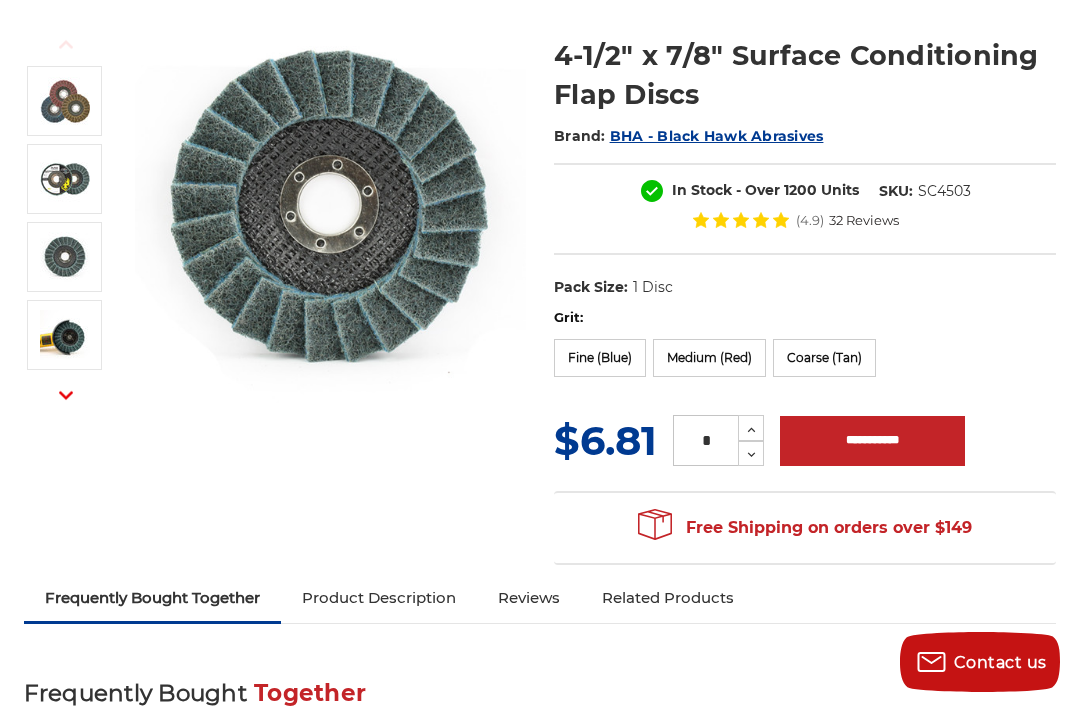 click 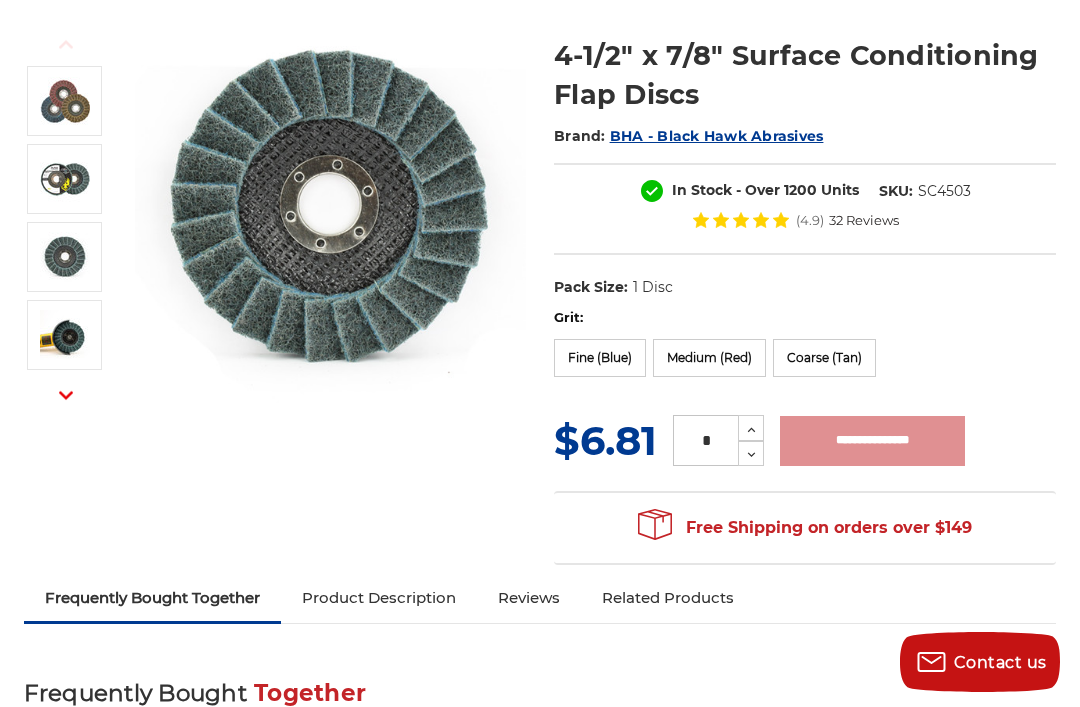 type on "**********" 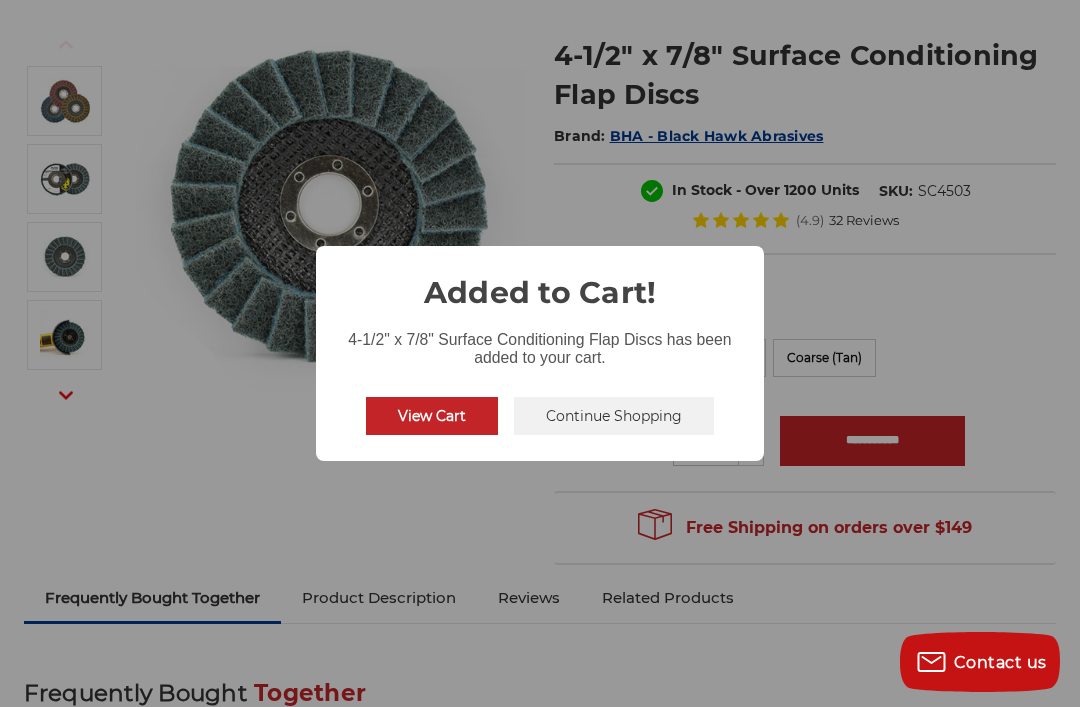 click on "Continue Shopping" at bounding box center (614, 416) 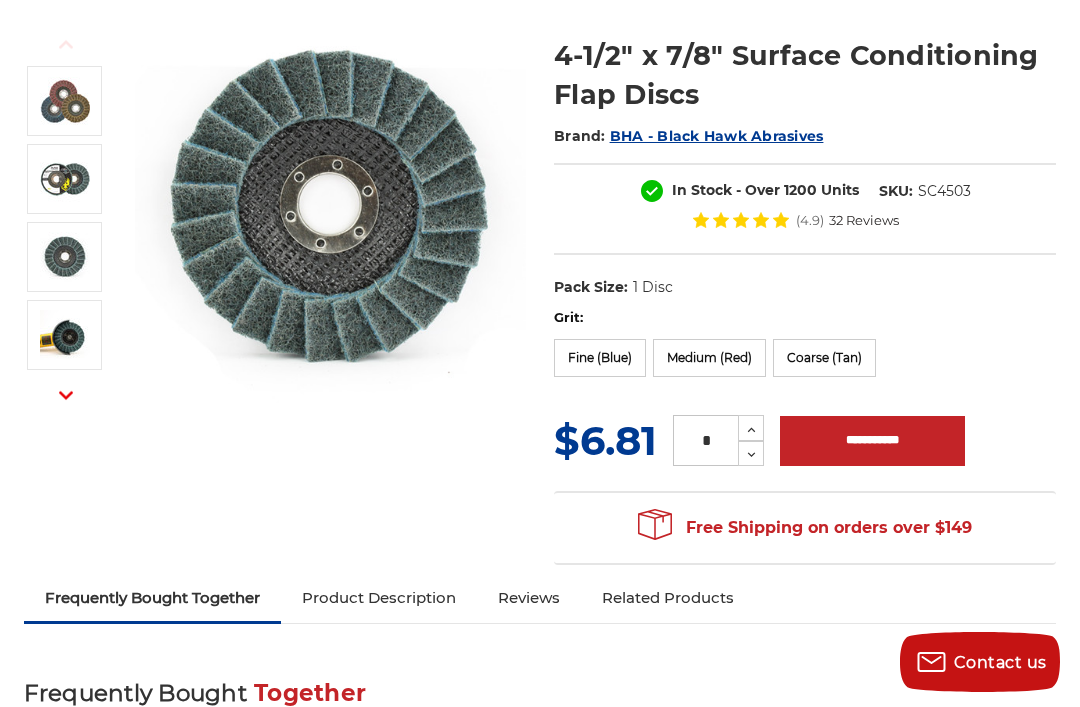 click on "Reviews" at bounding box center [529, 598] 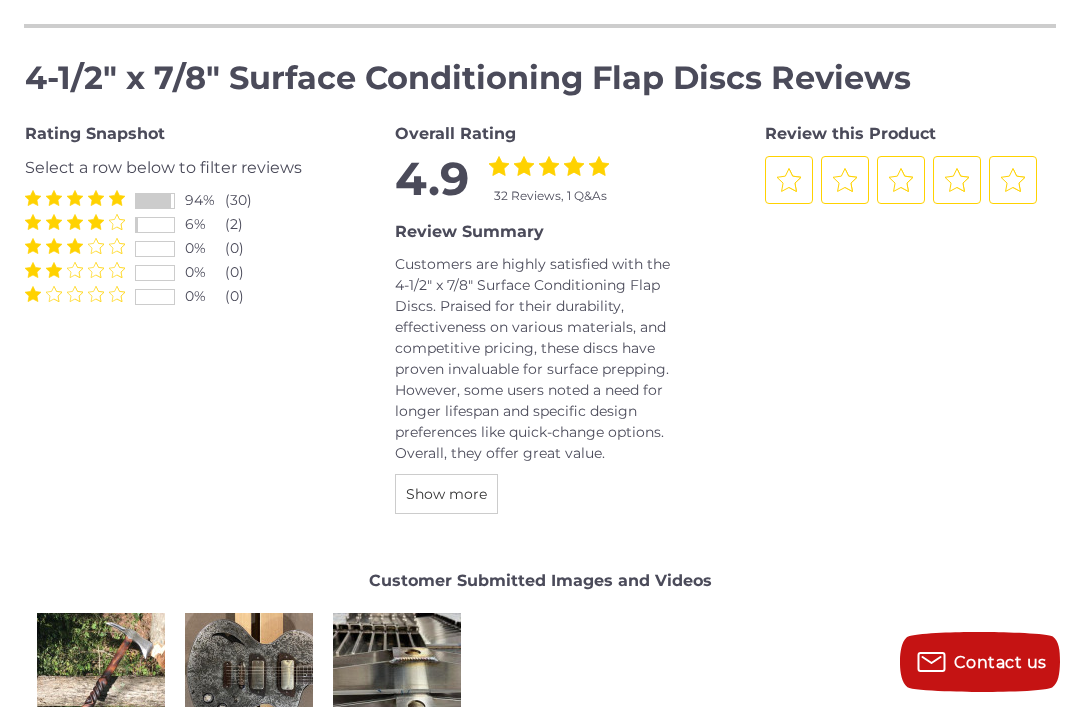 scroll, scrollTop: 2683, scrollLeft: 0, axis: vertical 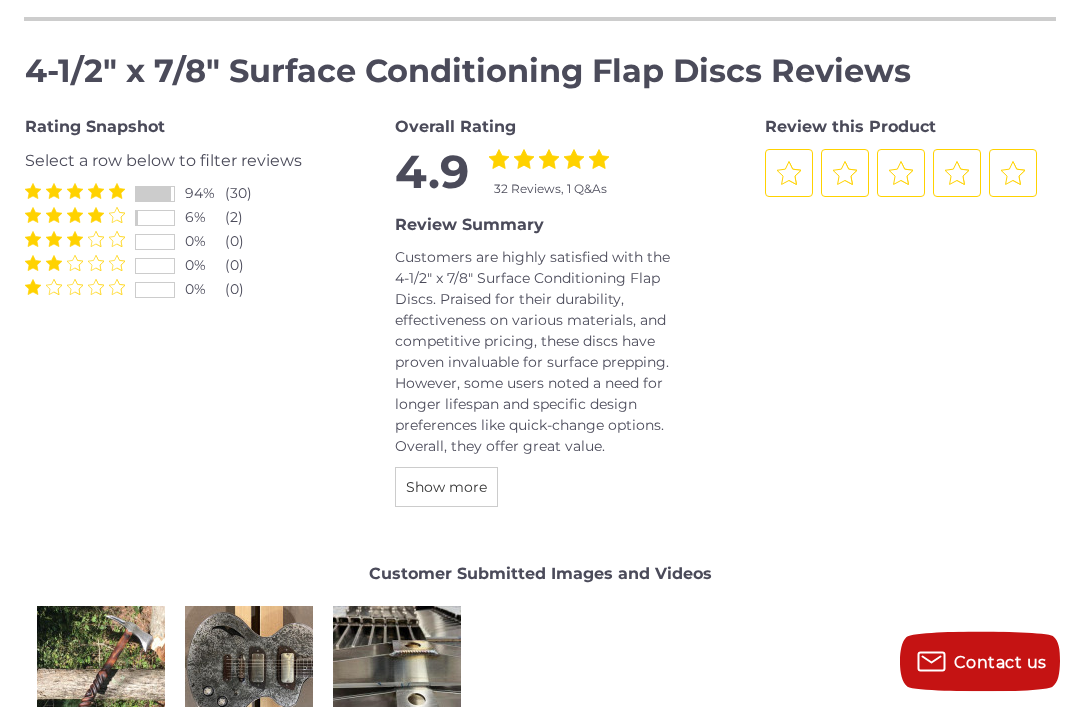 click on "Jason W." at bounding box center [397, 670] 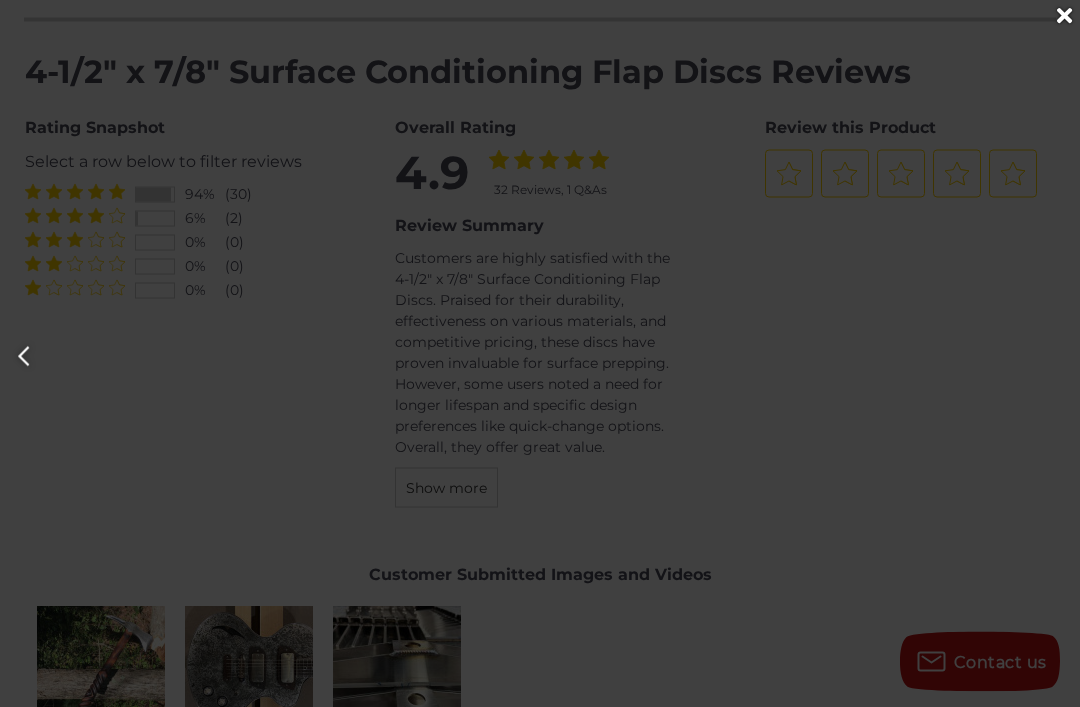 scroll, scrollTop: 2684, scrollLeft: 0, axis: vertical 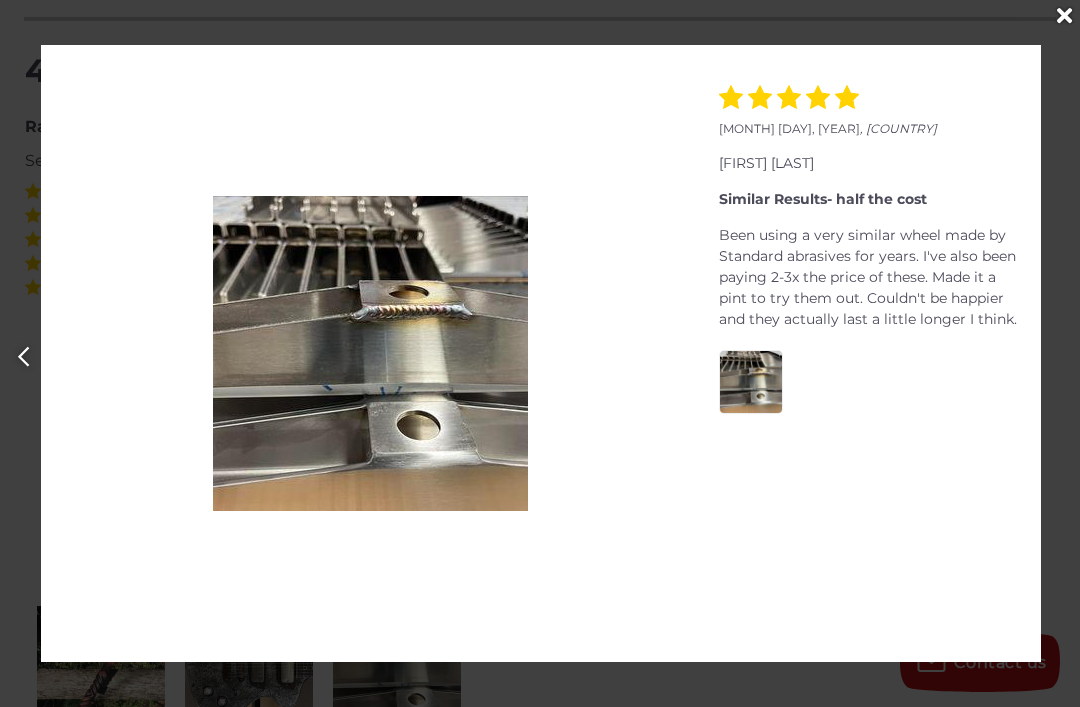 click at bounding box center (1064, 16) 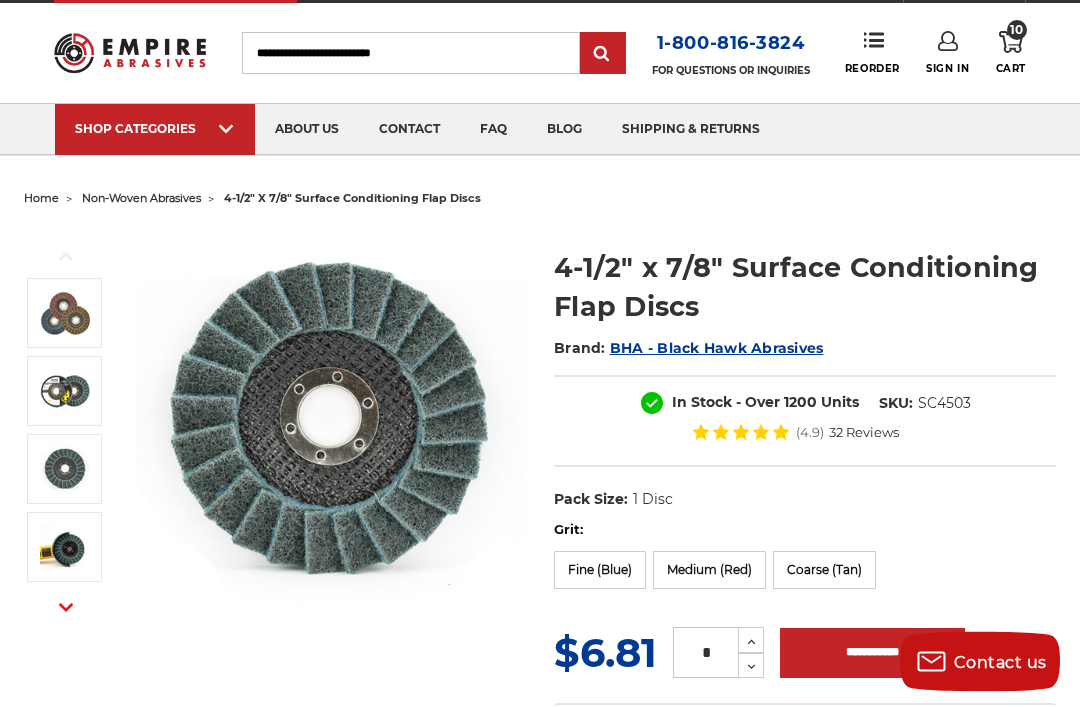 scroll, scrollTop: 0, scrollLeft: 0, axis: both 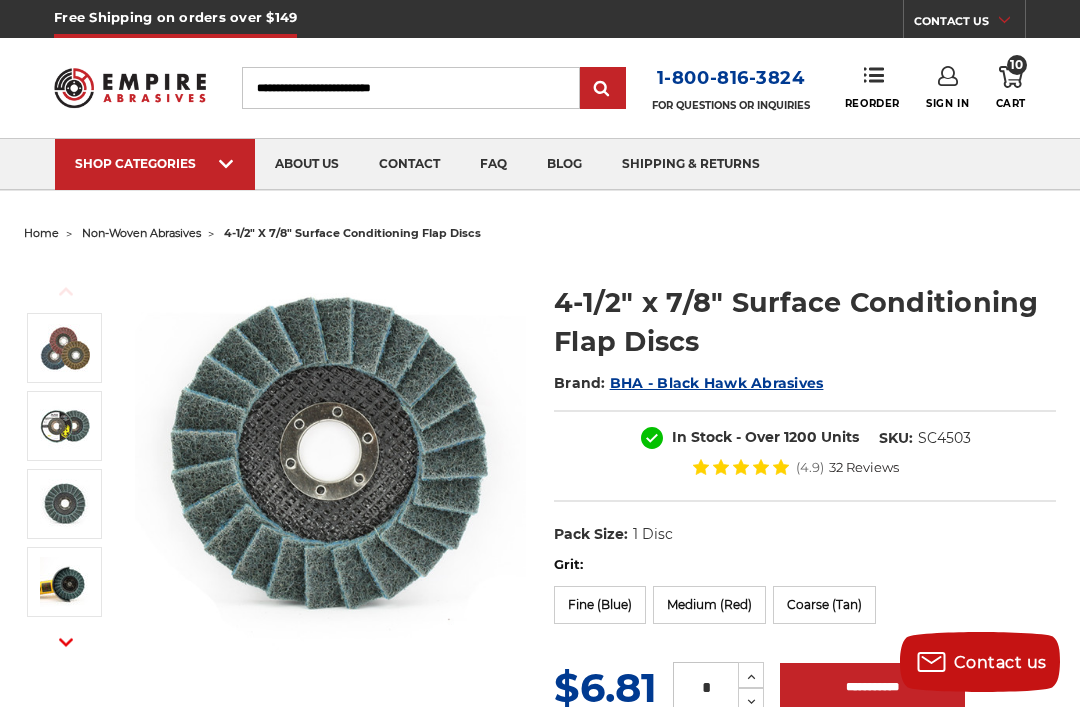 click on "Search" at bounding box center [411, 88] 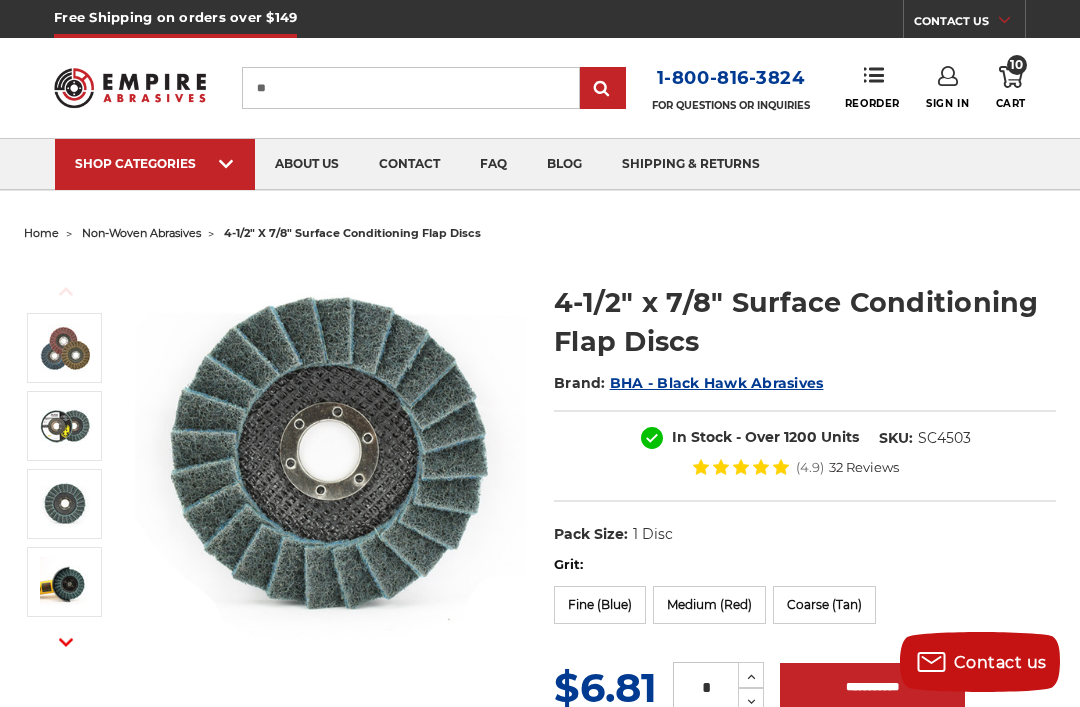 type on "*" 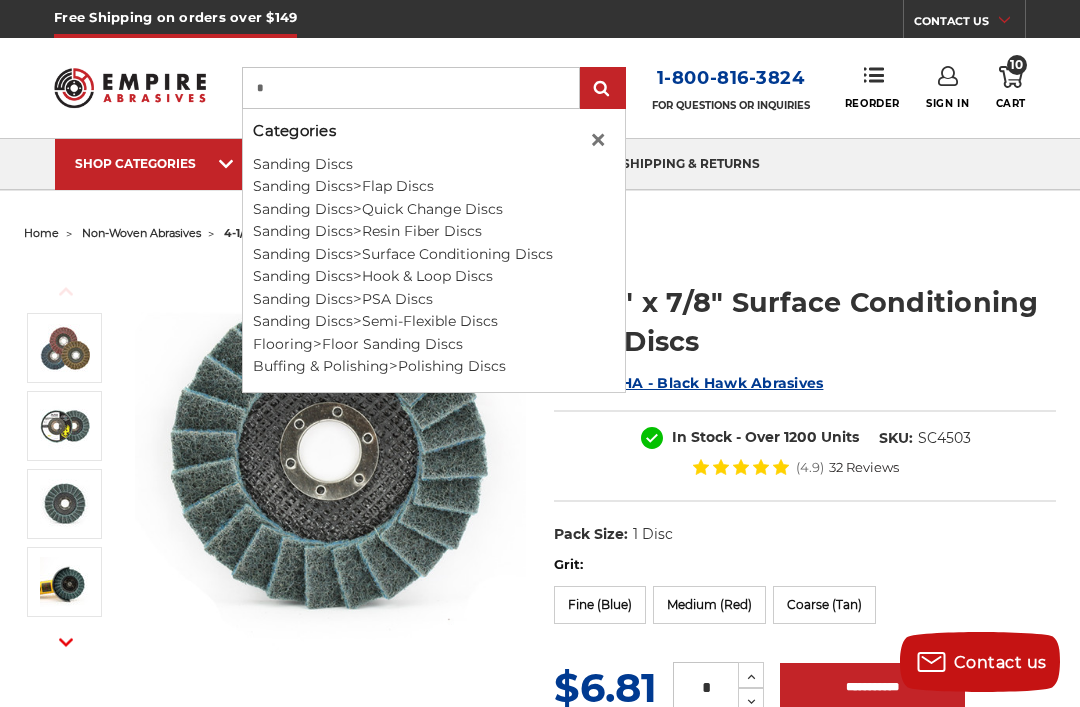 type 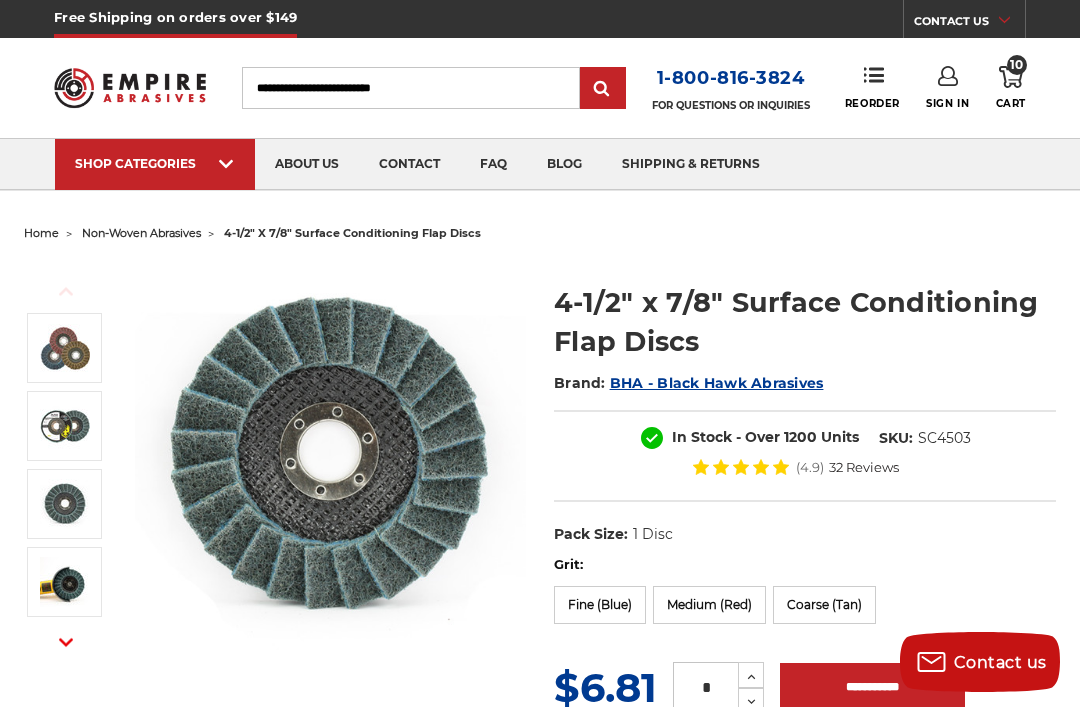 click on "Airway Buffs" at bounding box center (707, 189) 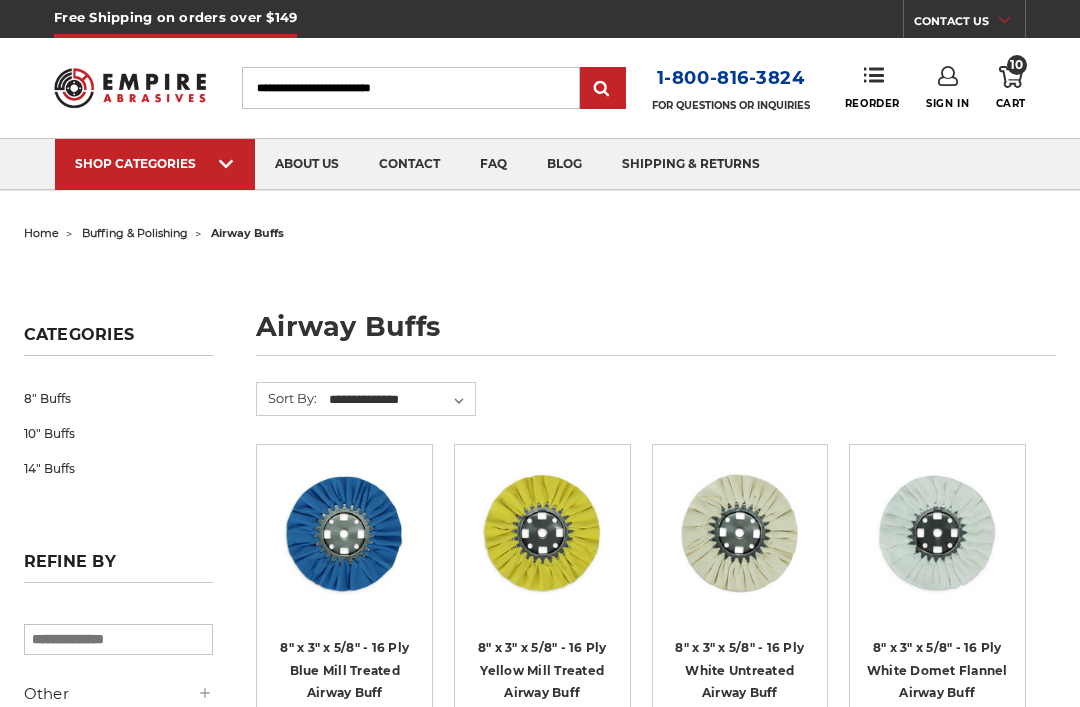 scroll, scrollTop: 0, scrollLeft: 0, axis: both 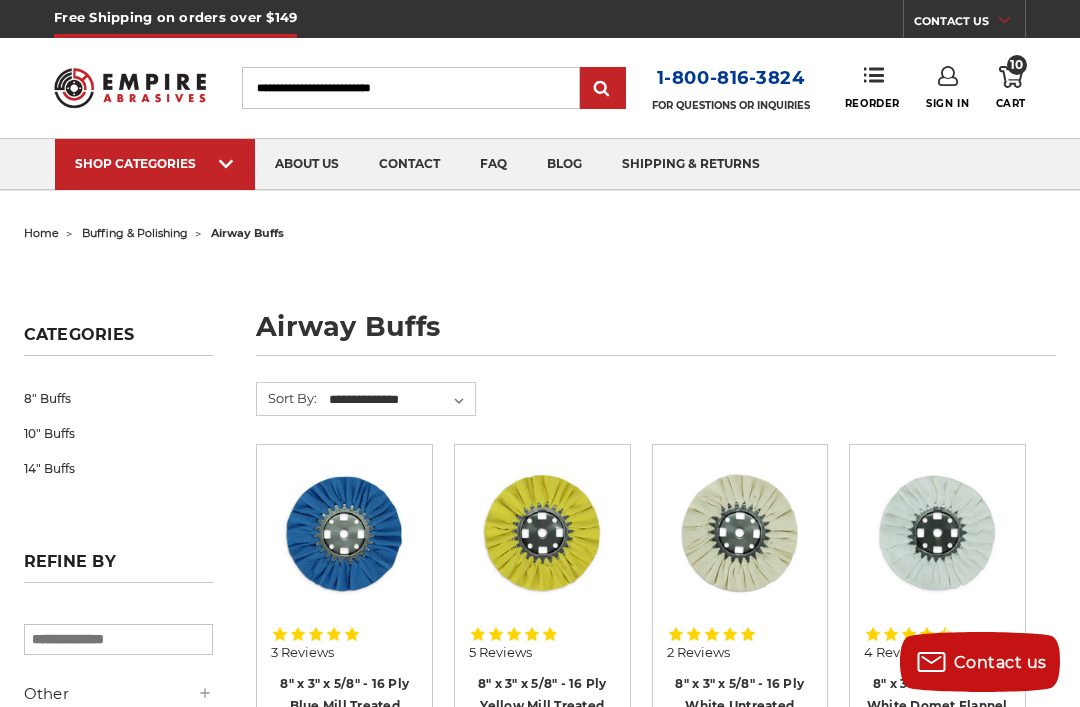 click on "10
Cart" at bounding box center (1011, 88) 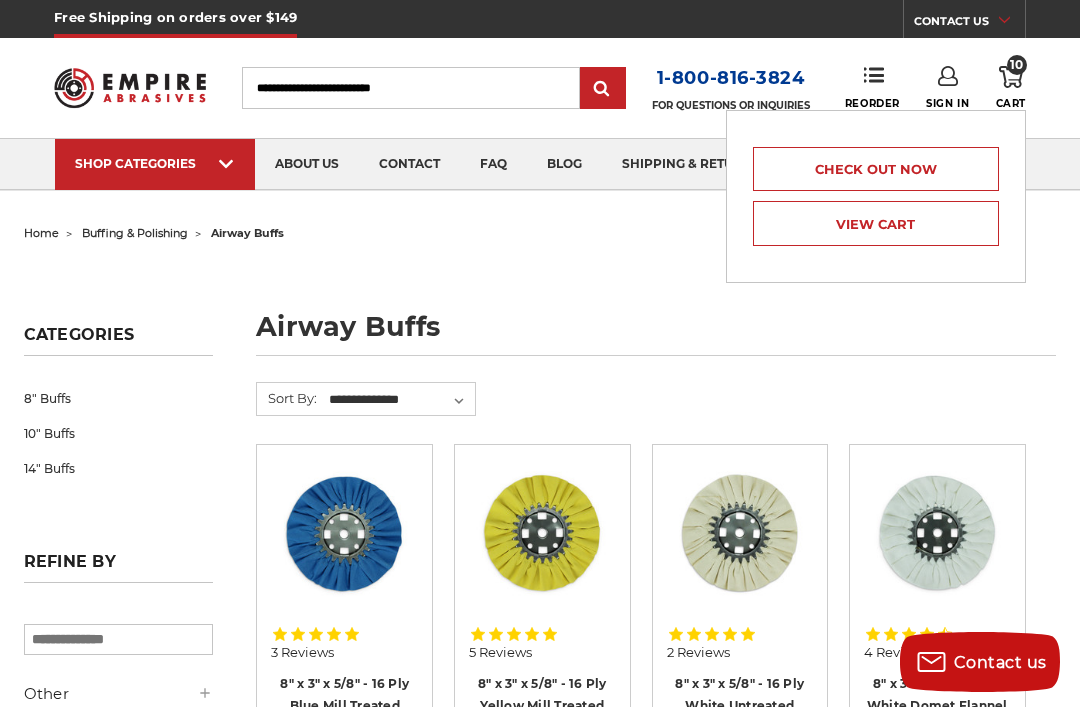 click on "Check out now" at bounding box center (876, 169) 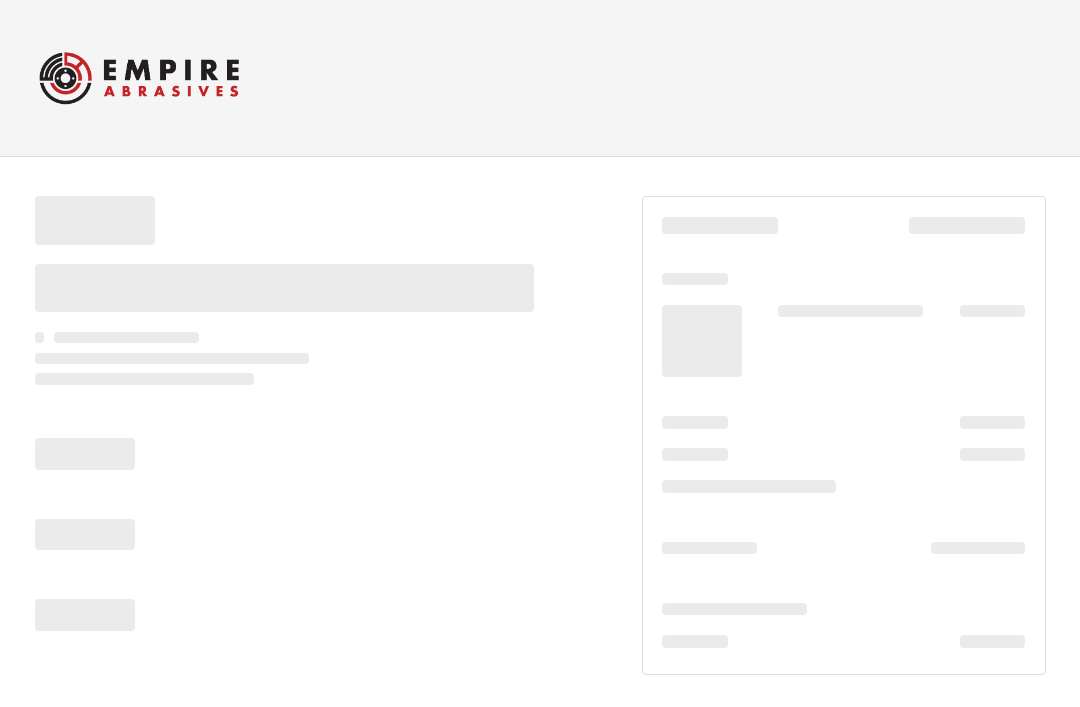 scroll, scrollTop: 0, scrollLeft: 0, axis: both 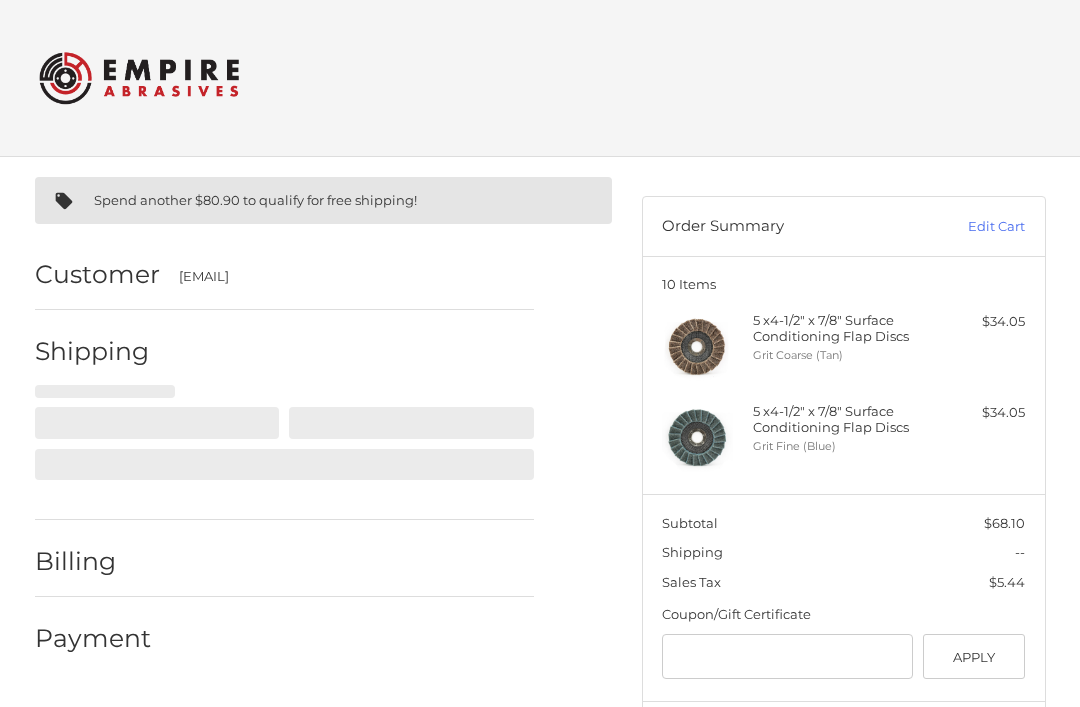 select on "**" 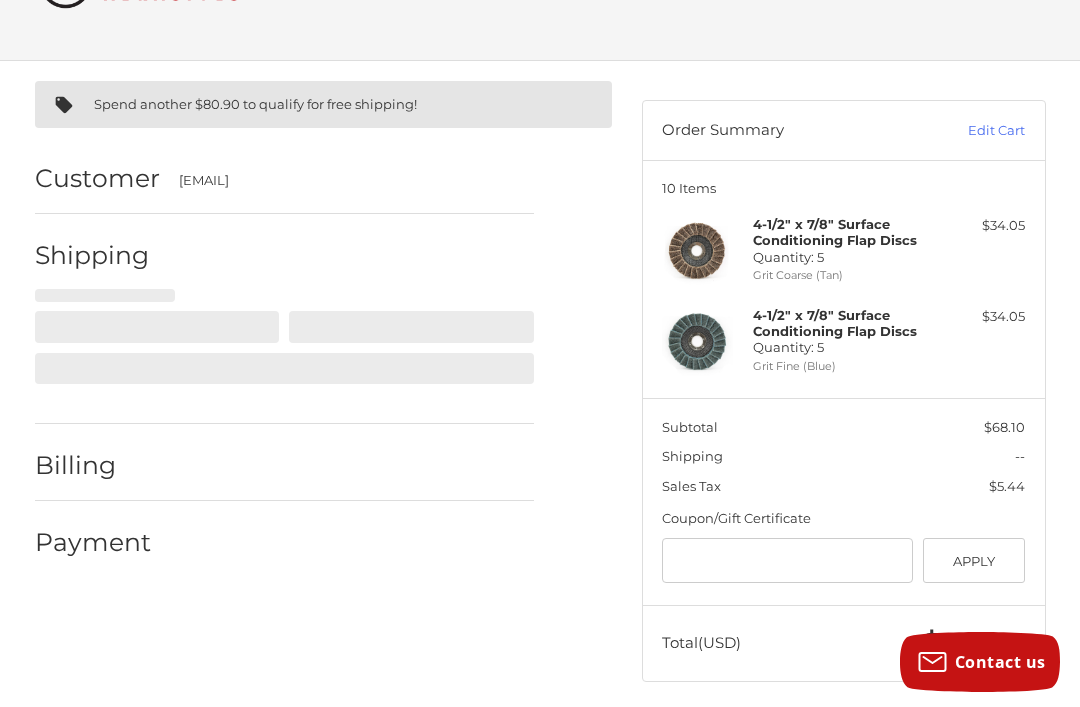 scroll, scrollTop: 107, scrollLeft: 0, axis: vertical 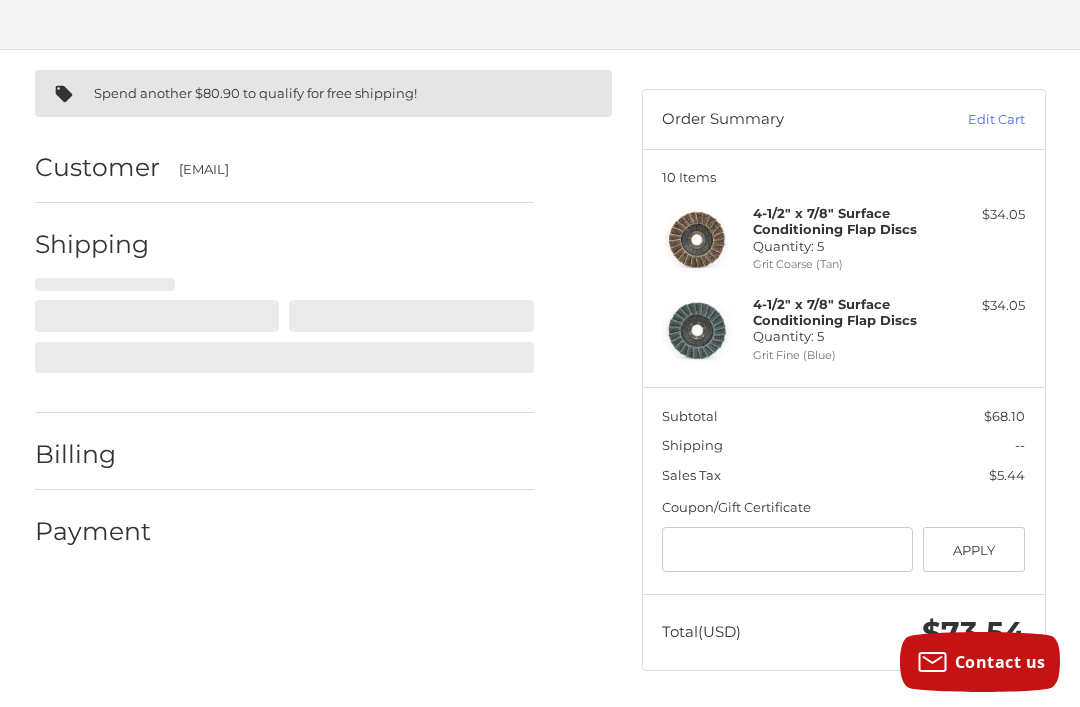 select on "**" 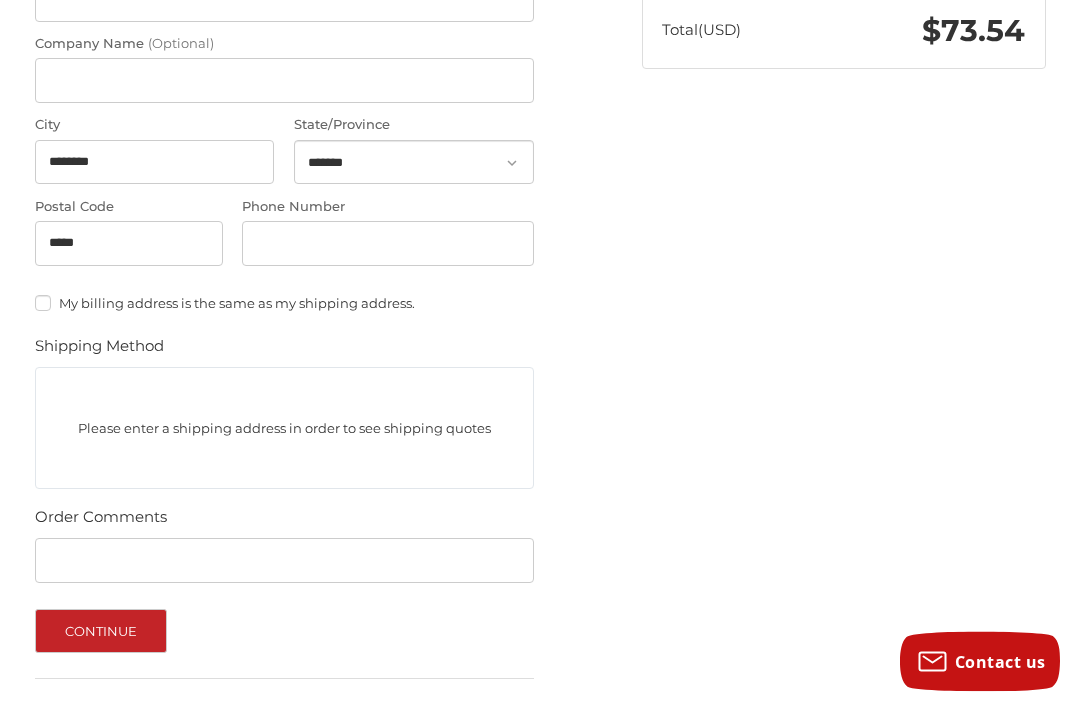 scroll, scrollTop: 785, scrollLeft: 0, axis: vertical 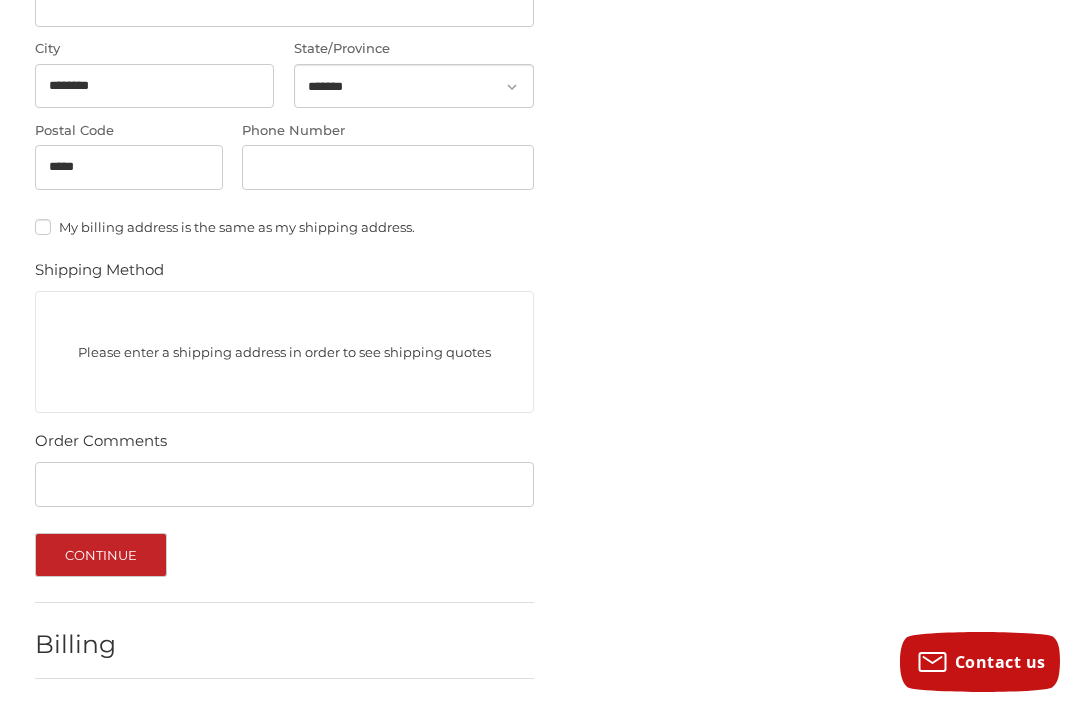 click on "Payment" at bounding box center (284, 721) 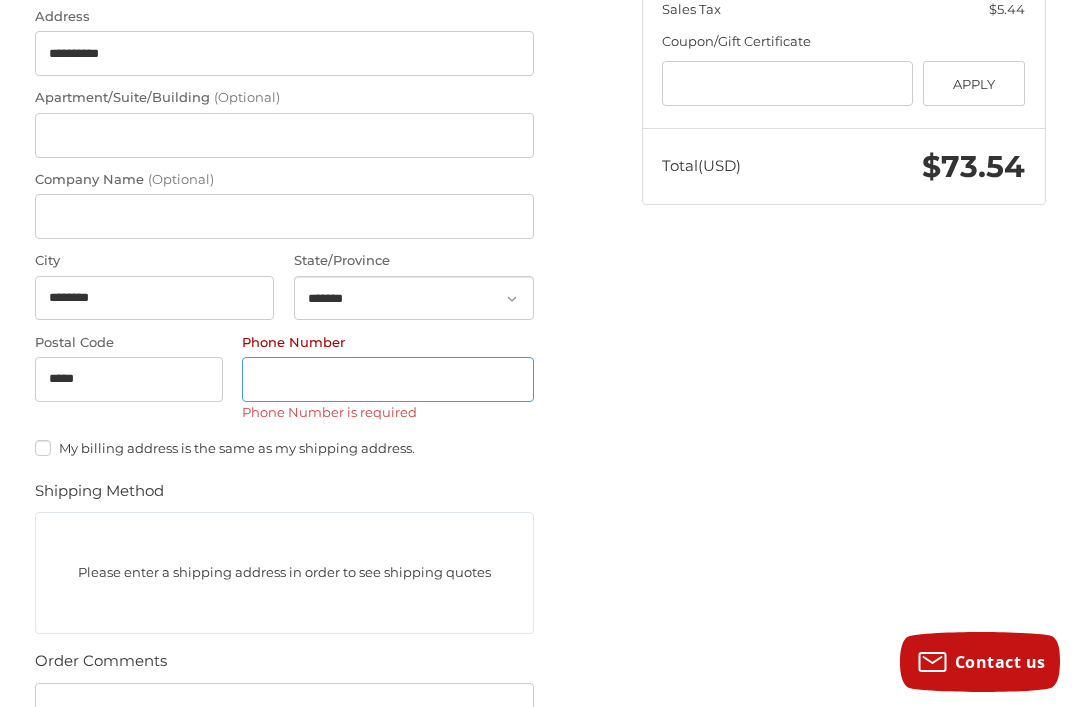 scroll, scrollTop: 562, scrollLeft: 0, axis: vertical 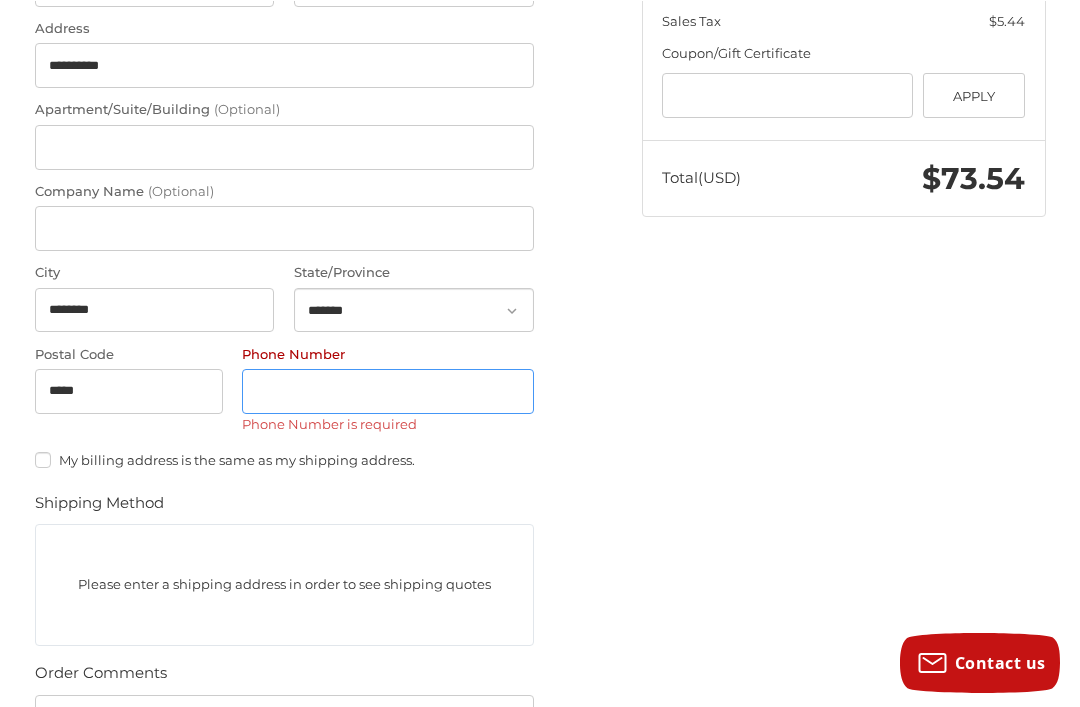 click on "Phone Number" at bounding box center (388, 390) 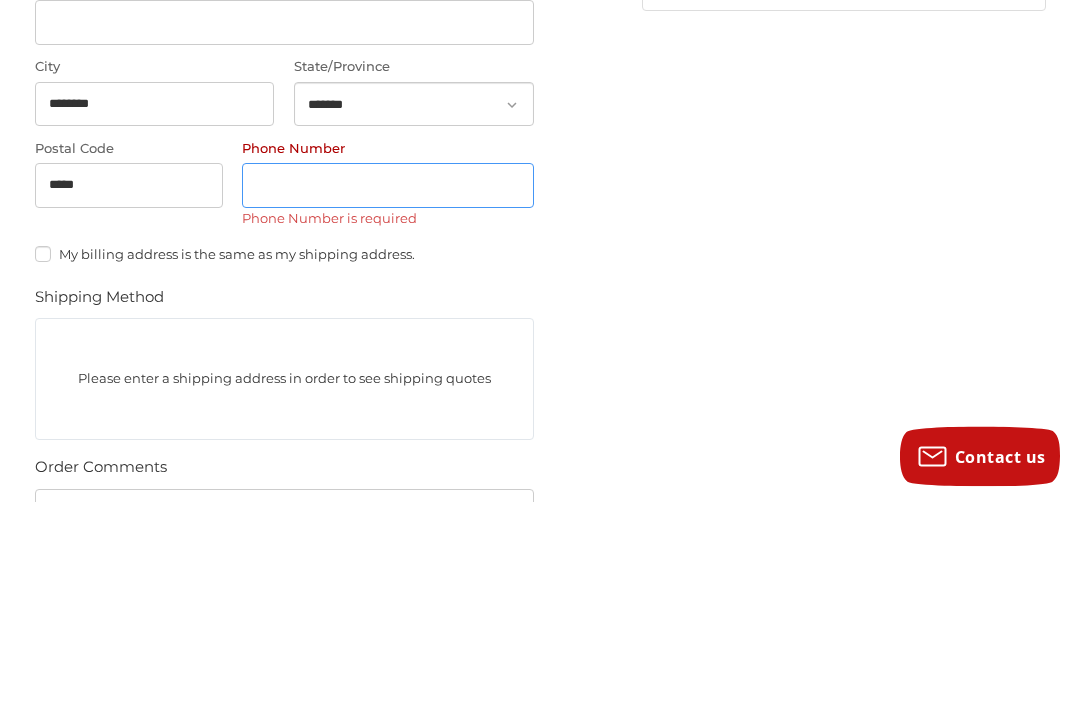 type on "**********" 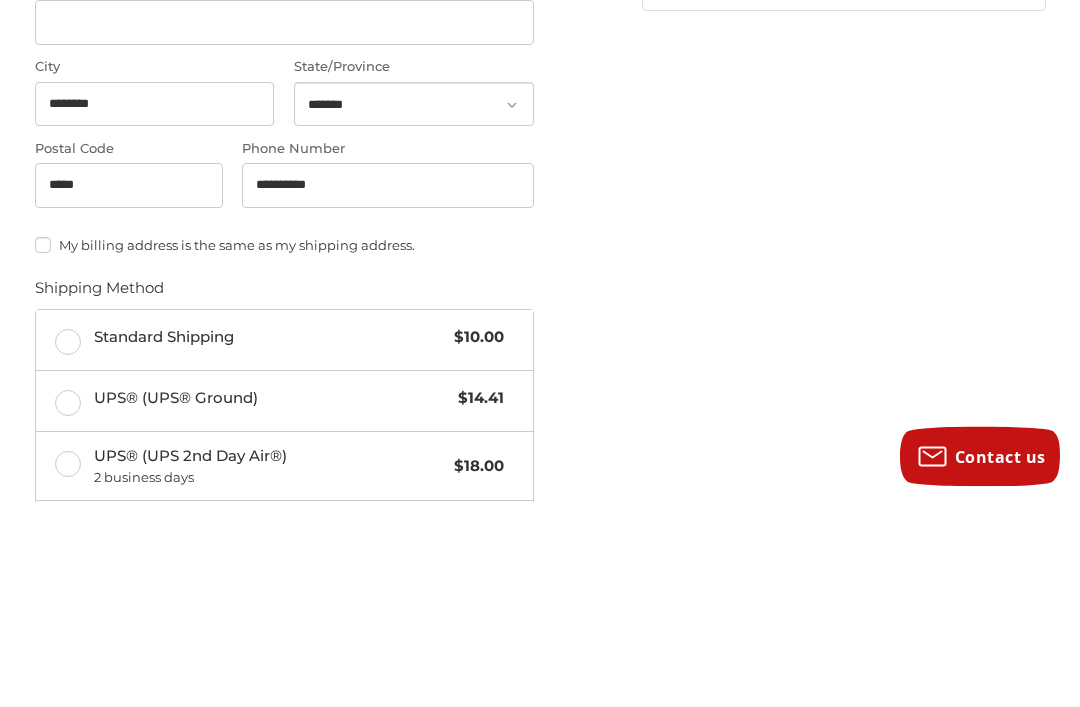 scroll, scrollTop: 767, scrollLeft: 0, axis: vertical 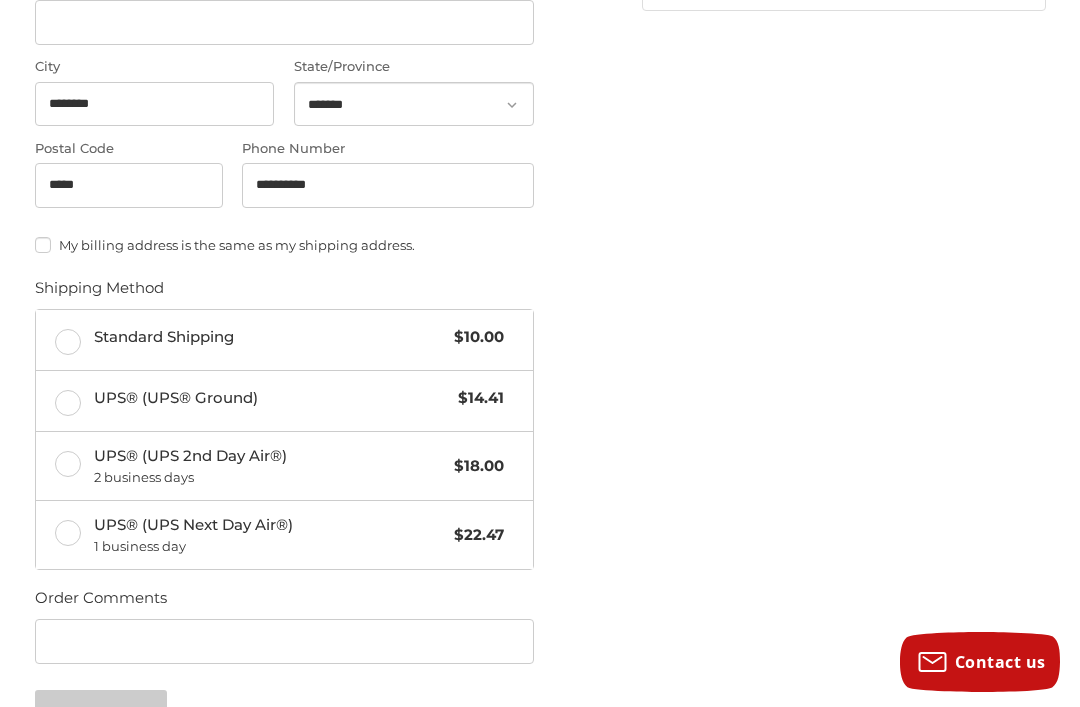 click on "Standard Shipping $10.00" at bounding box center (284, 340) 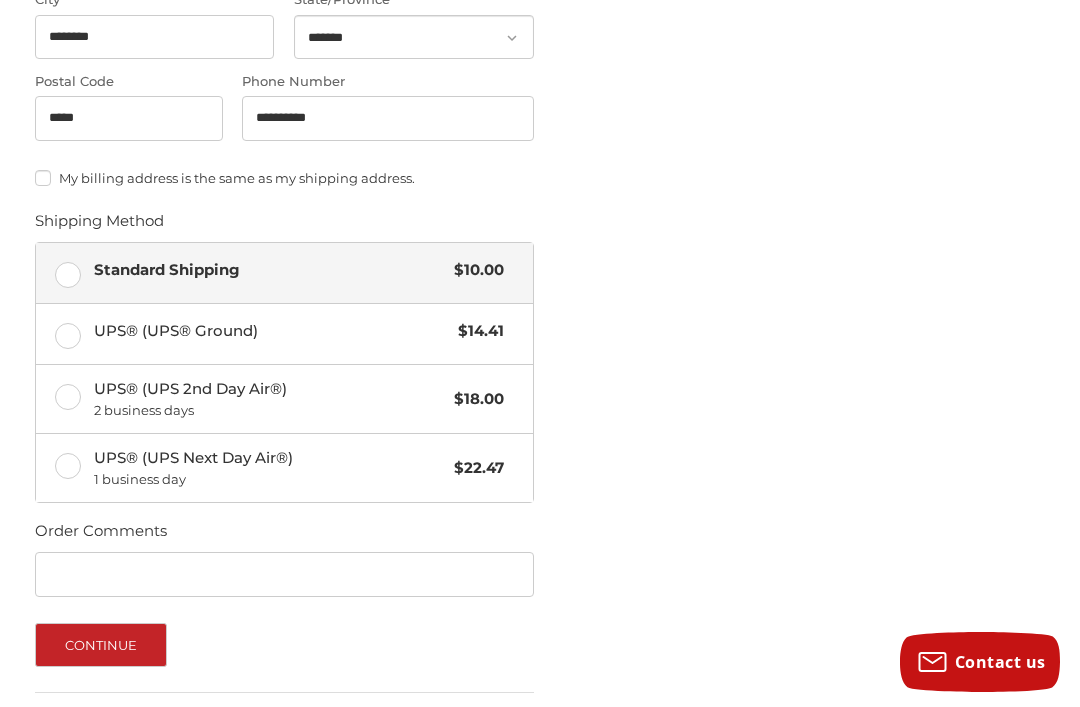 scroll, scrollTop: 922, scrollLeft: 0, axis: vertical 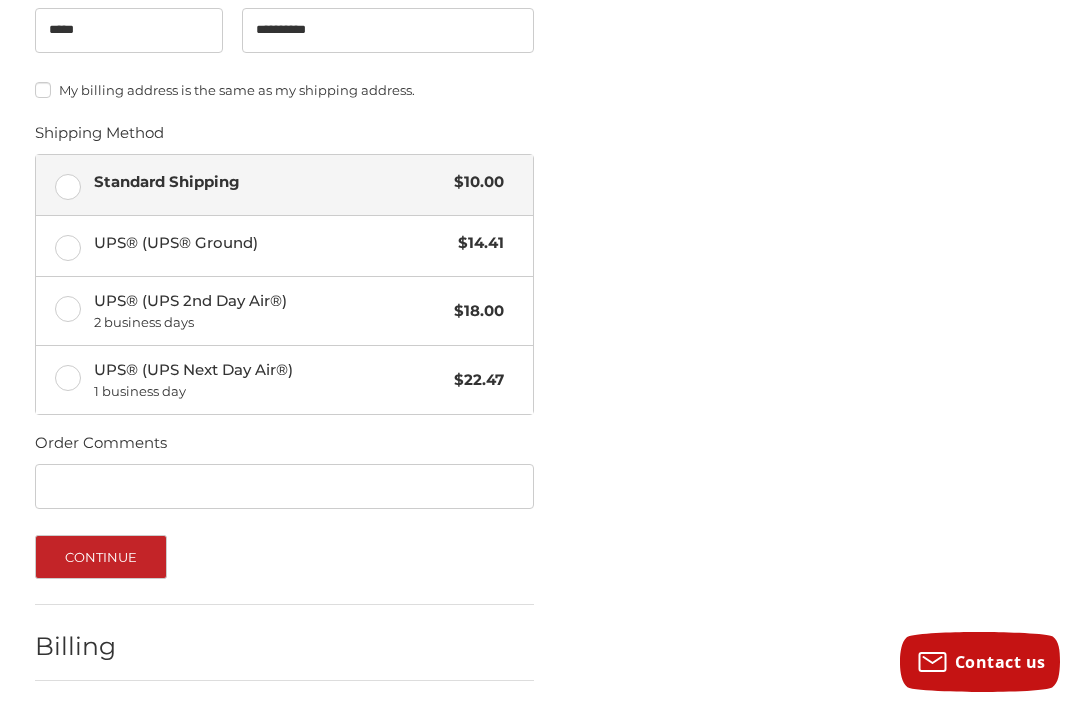 click on "Continue" at bounding box center (101, 557) 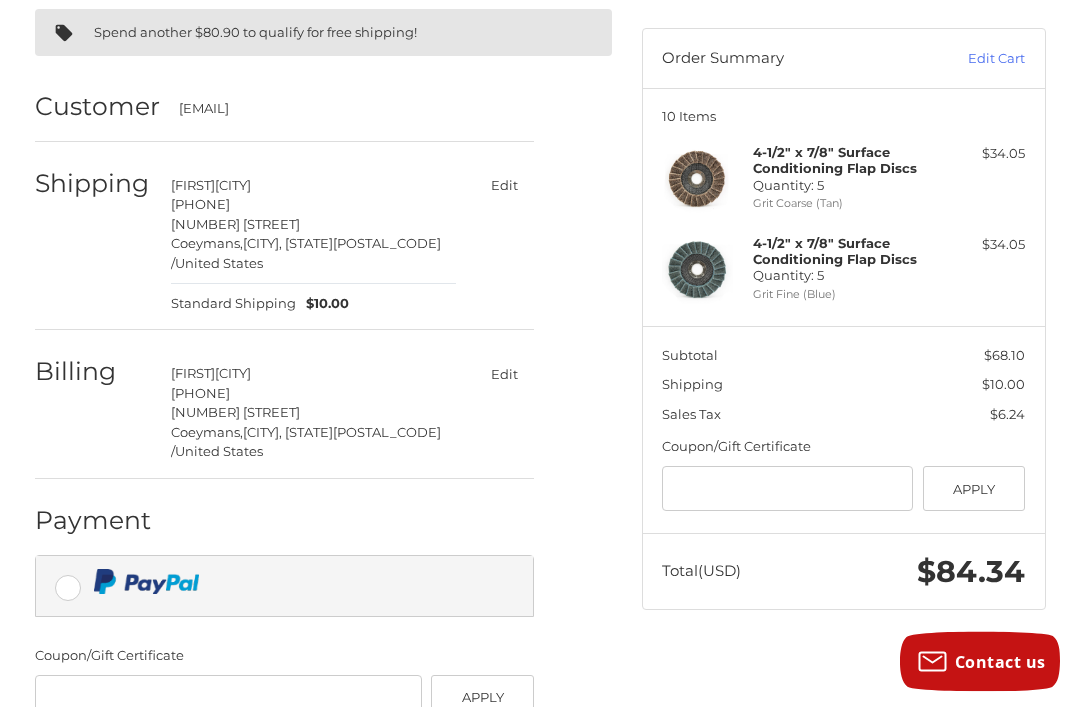 scroll, scrollTop: 199, scrollLeft: 0, axis: vertical 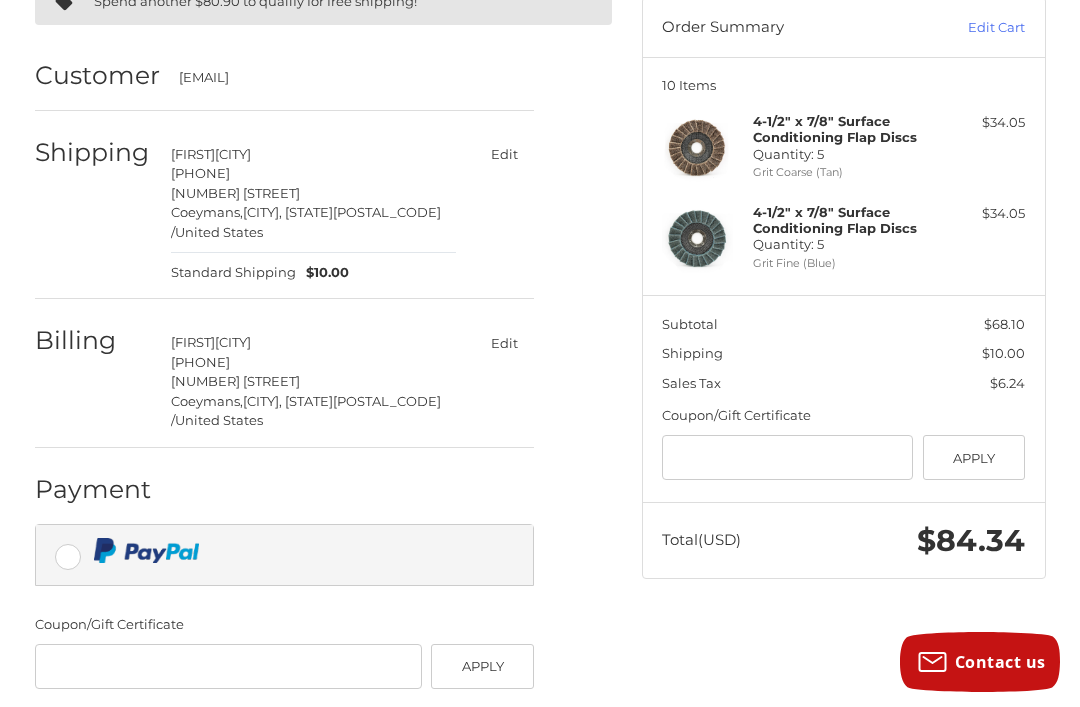 click on "Complete order" at bounding box center (284, 743) 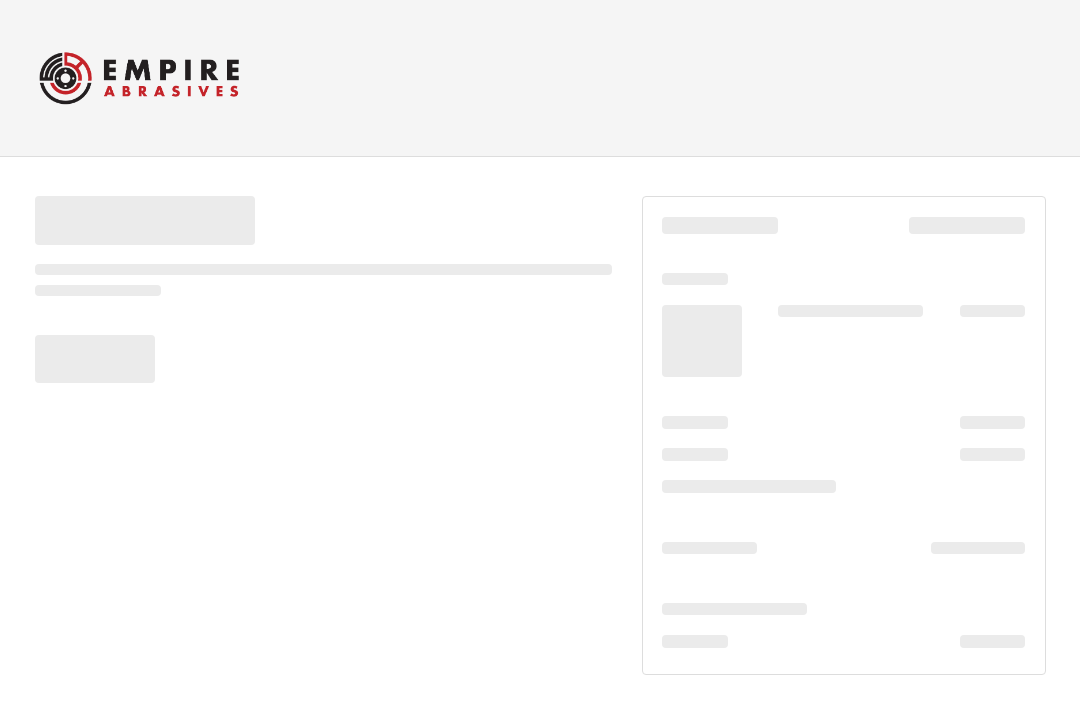 scroll, scrollTop: 0, scrollLeft: 0, axis: both 